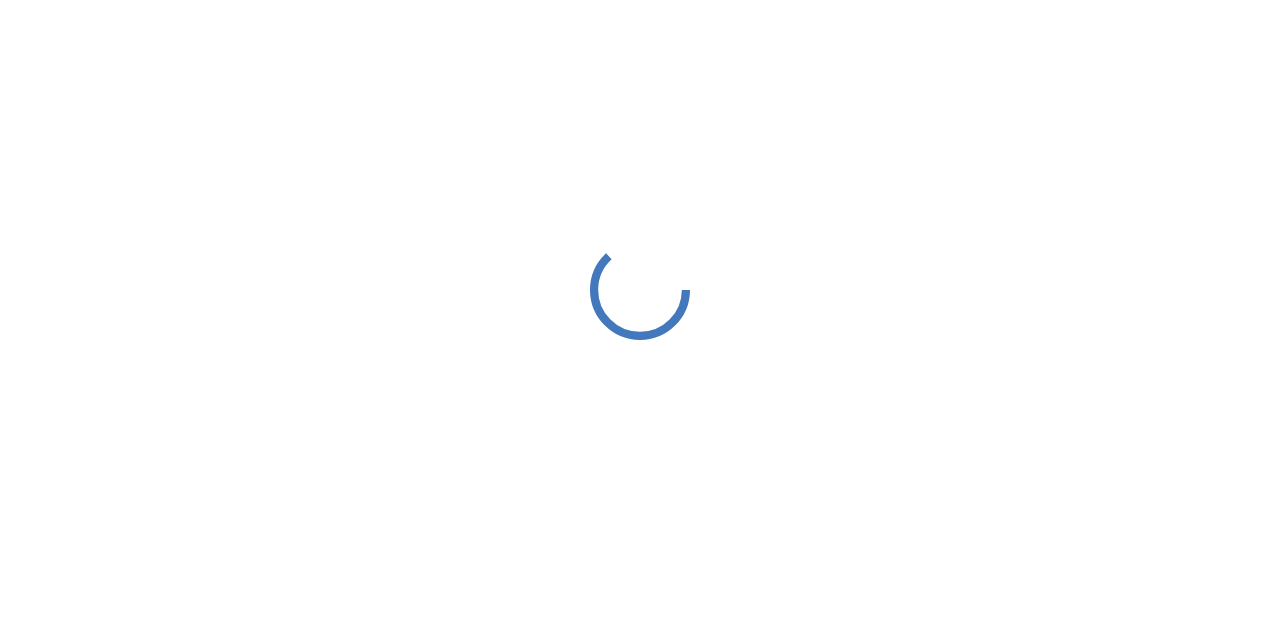 scroll, scrollTop: 0, scrollLeft: 0, axis: both 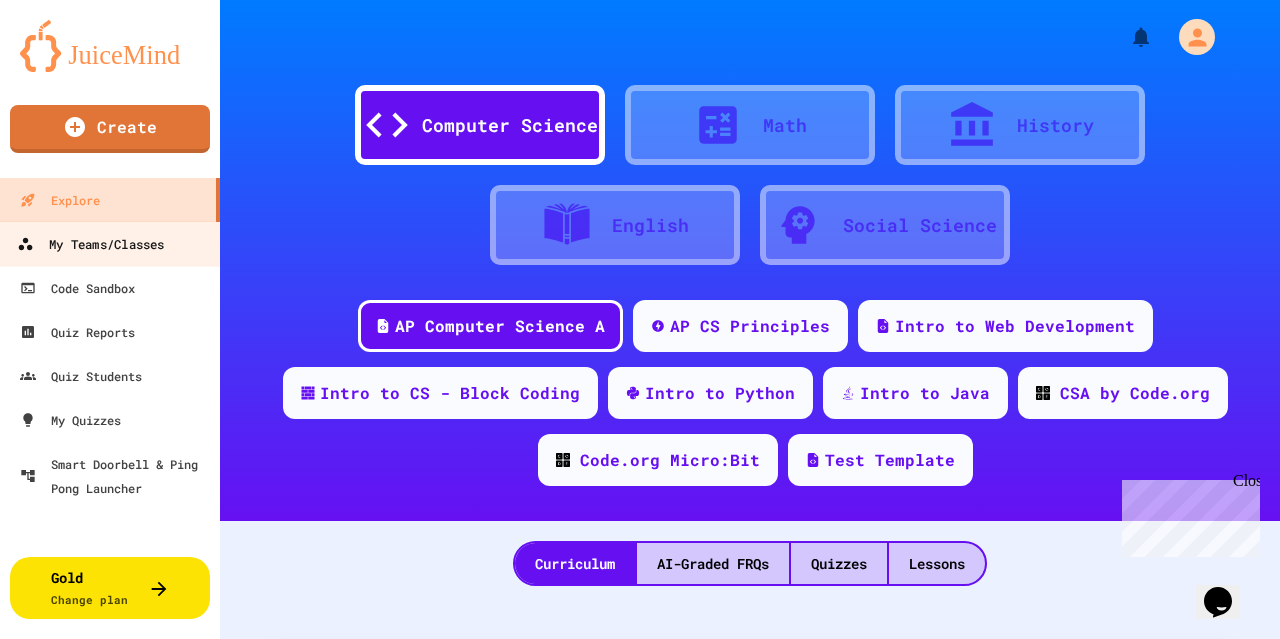 click on "My Teams/Classes" at bounding box center [90, 244] 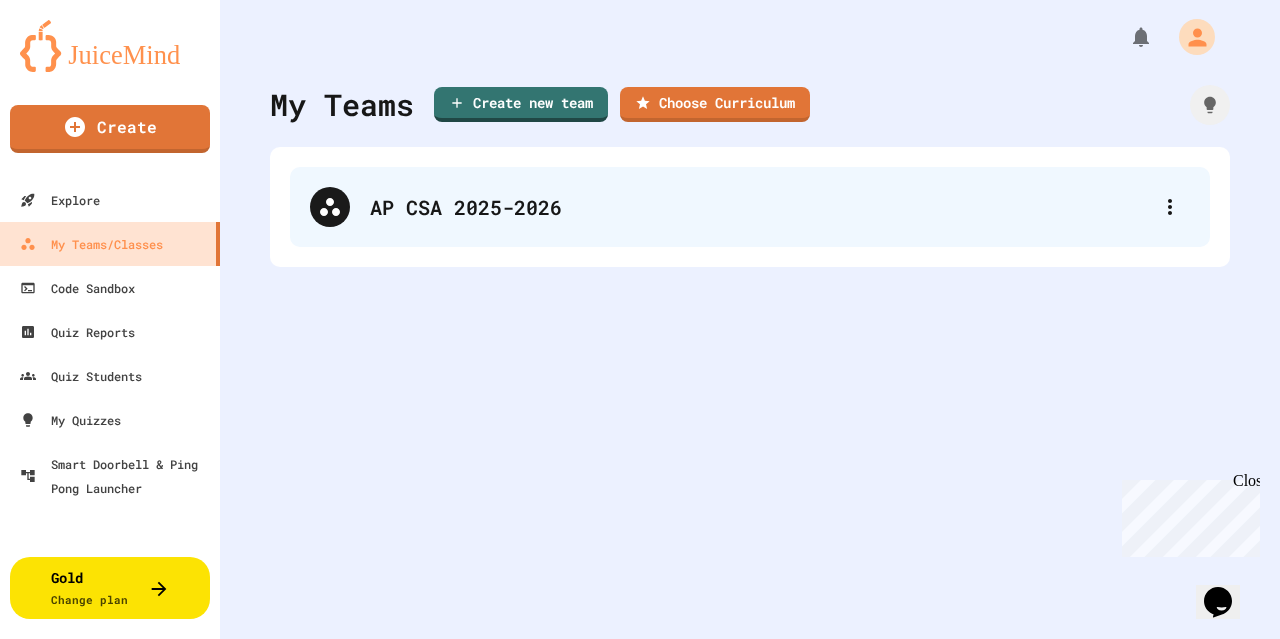 click on "AP CSA 2025-2026" at bounding box center [750, 207] 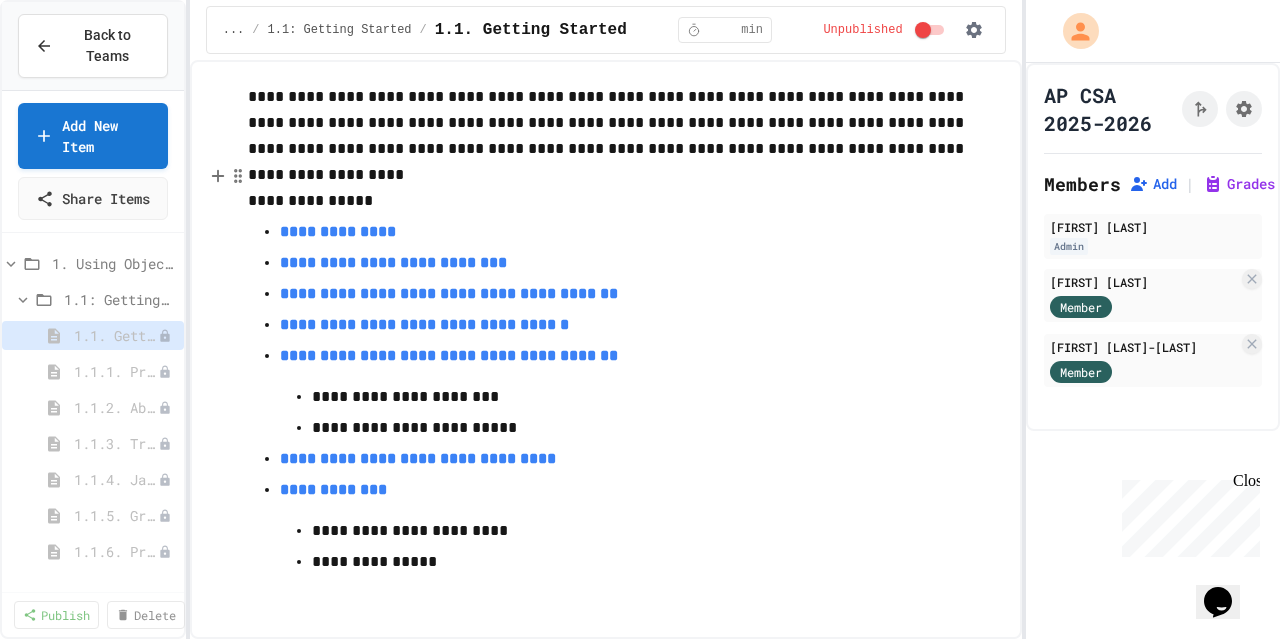 scroll, scrollTop: 0, scrollLeft: 0, axis: both 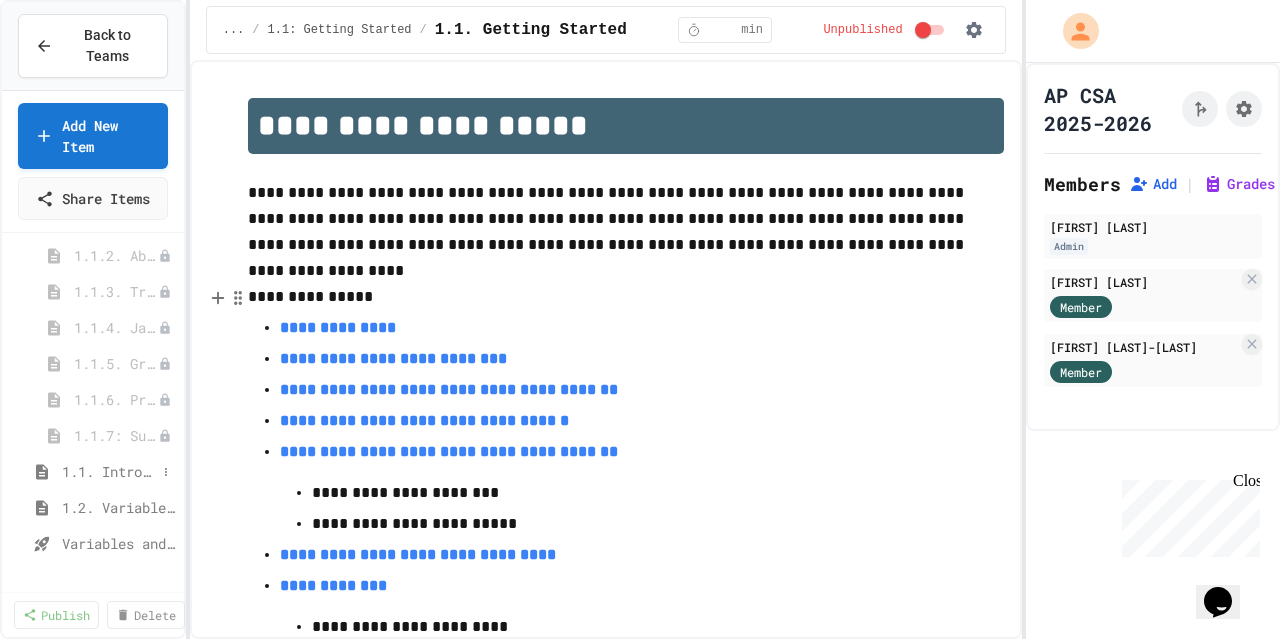 click on "1.1. Introduction to Algorithms, Programming, and Compilers" at bounding box center (109, 471) 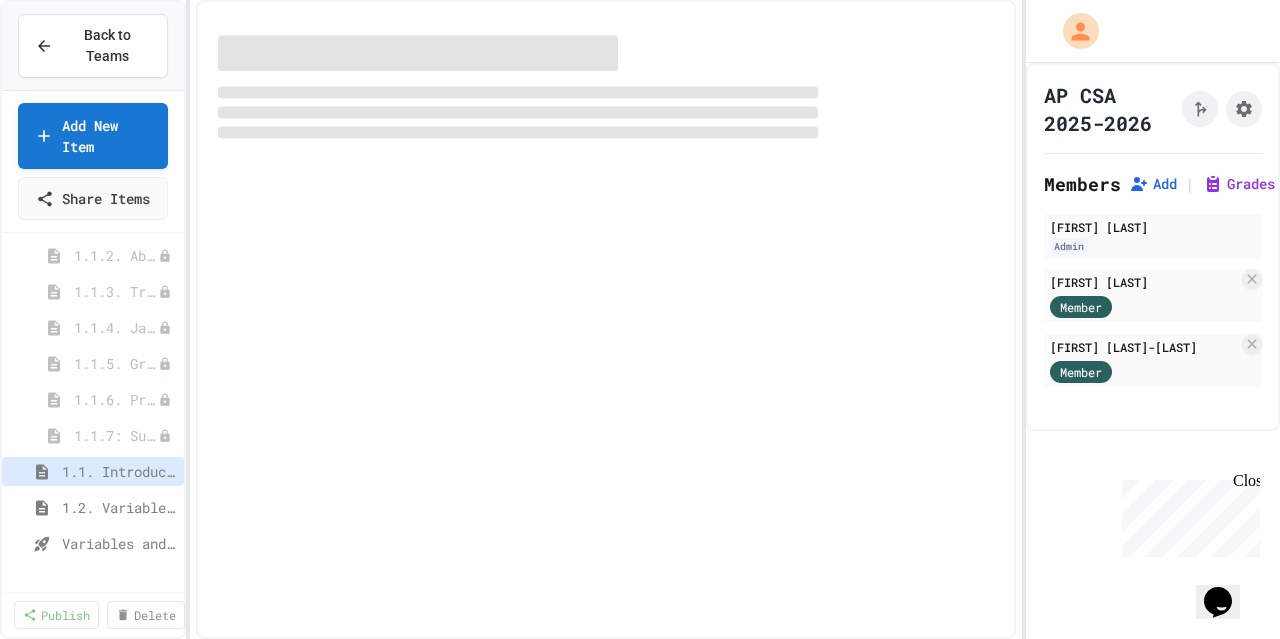 select on "***" 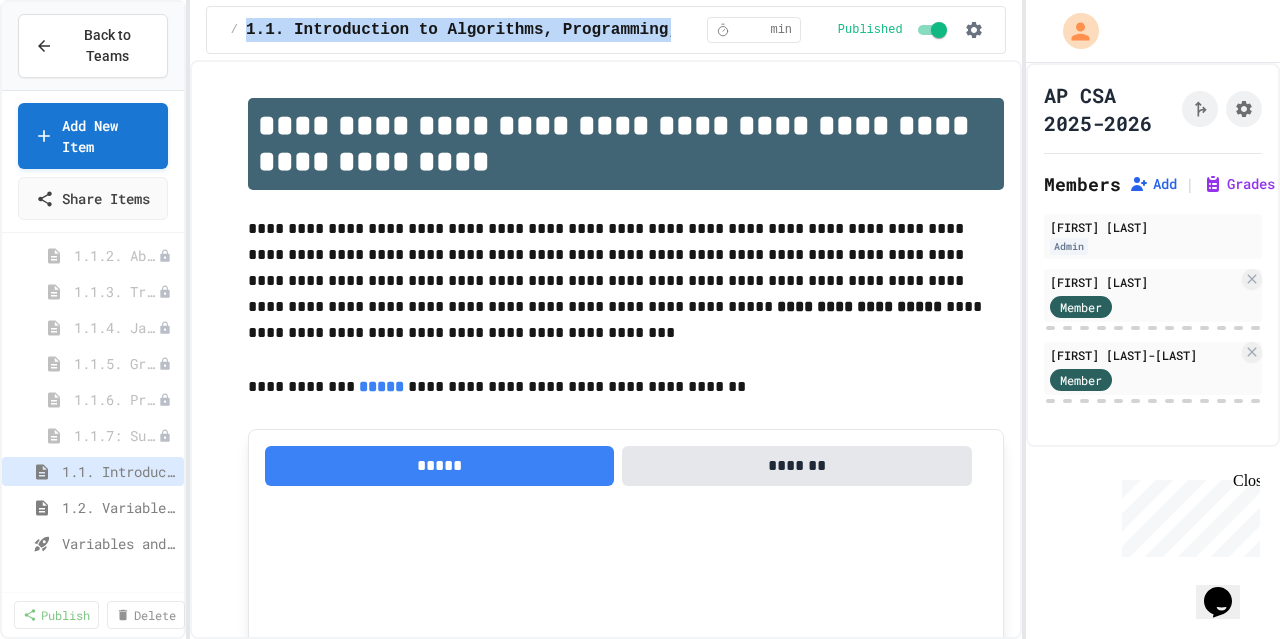drag, startPoint x: 674, startPoint y: 35, endPoint x: 248, endPoint y: 33, distance: 426.0047 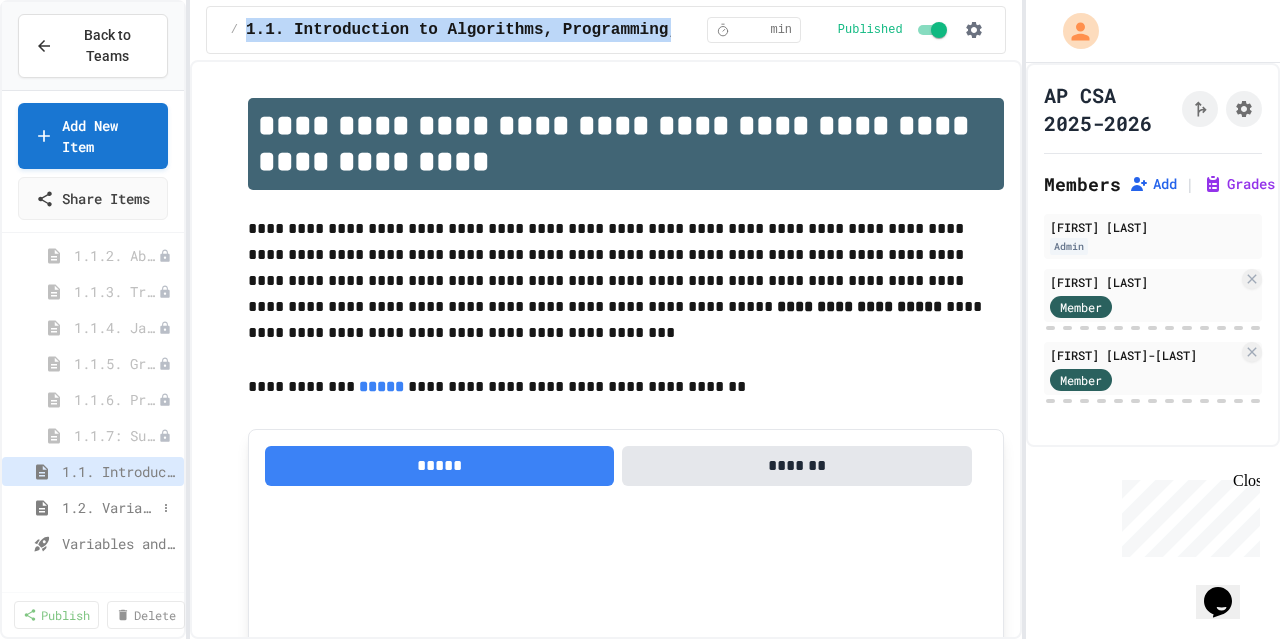 click on "1.2. Variables and Data Types" at bounding box center (109, 507) 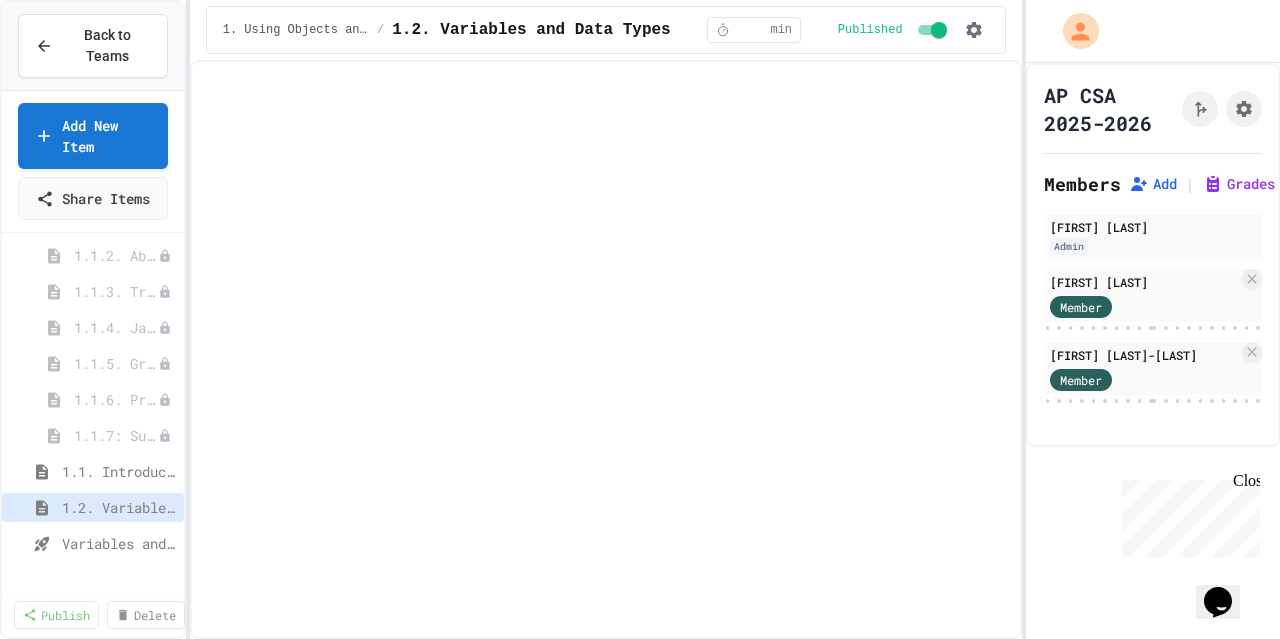select on "***" 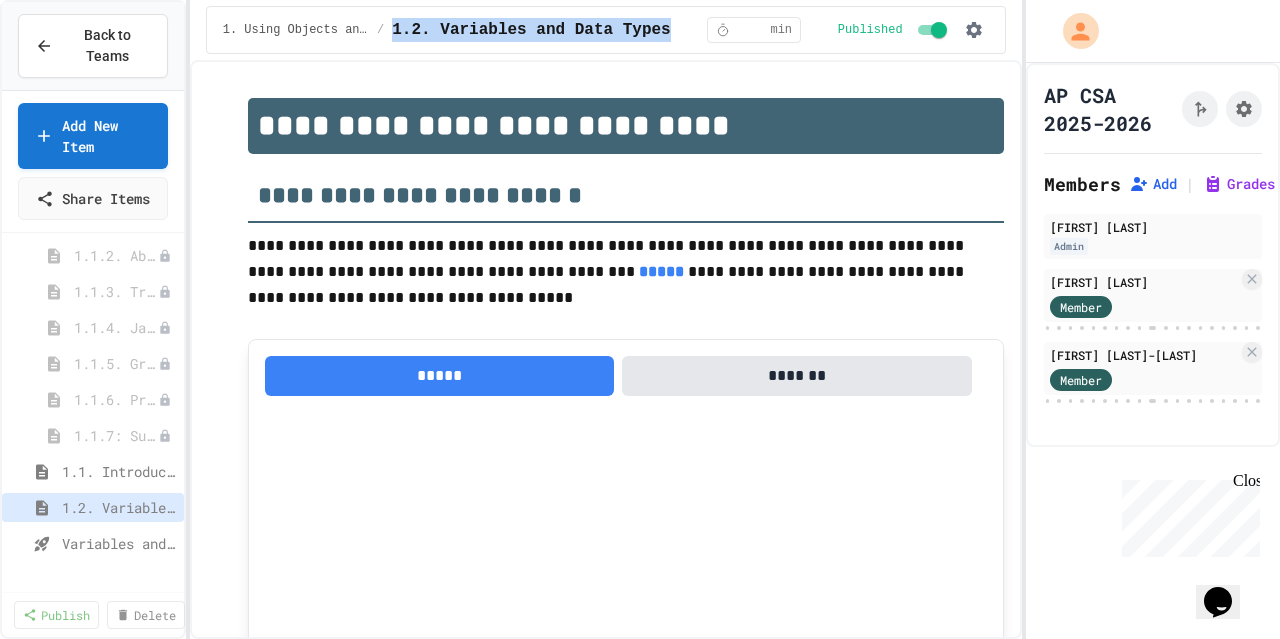 drag, startPoint x: 676, startPoint y: 30, endPoint x: 389, endPoint y: 43, distance: 287.29428 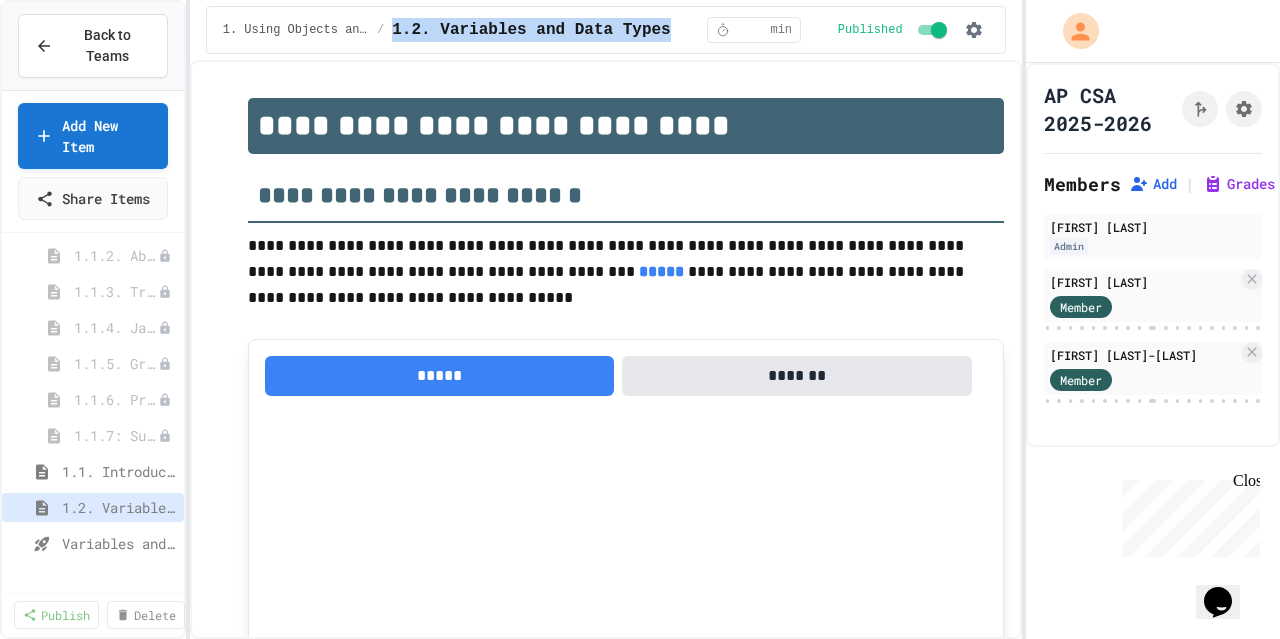 click on "1. Using Objects and Methods / 1.2. Variables and Data Types ** min Published" at bounding box center (606, 30) 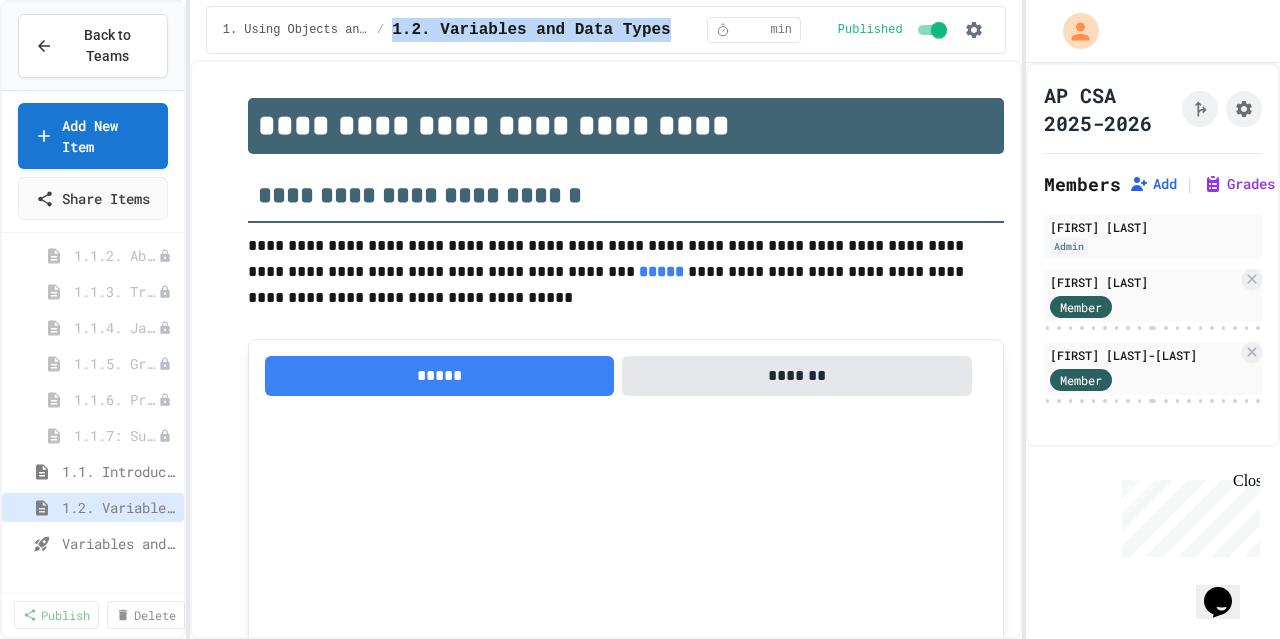 copy on "1.2. Variables and Data Types" 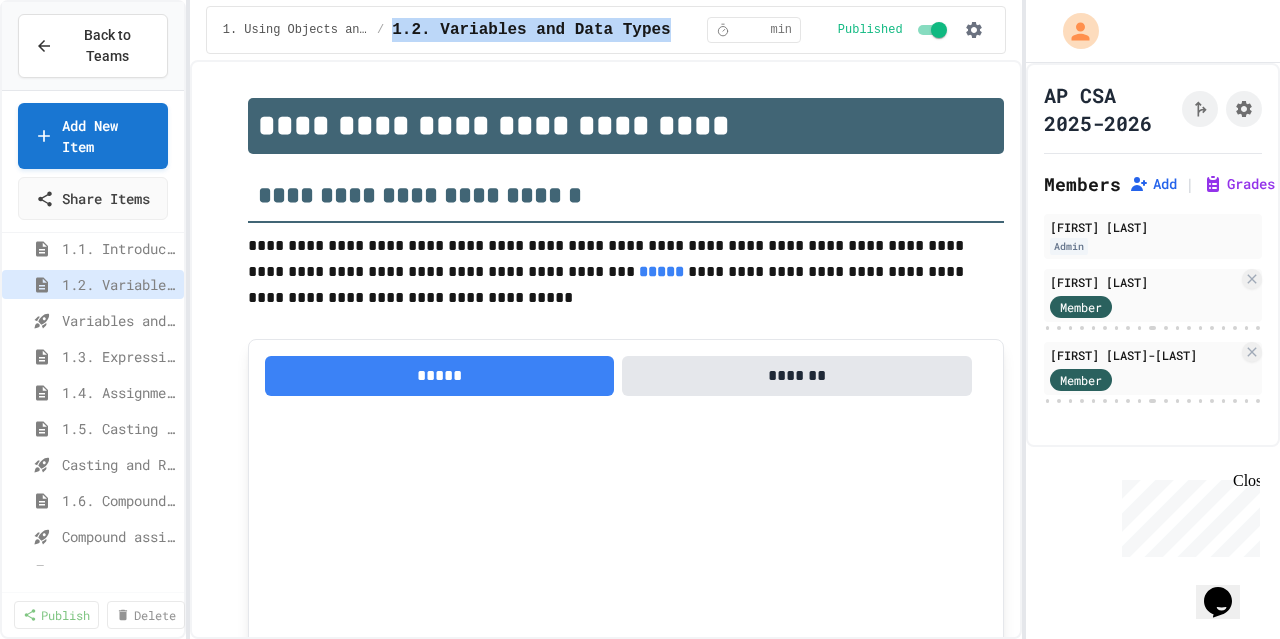 scroll, scrollTop: 377, scrollLeft: 0, axis: vertical 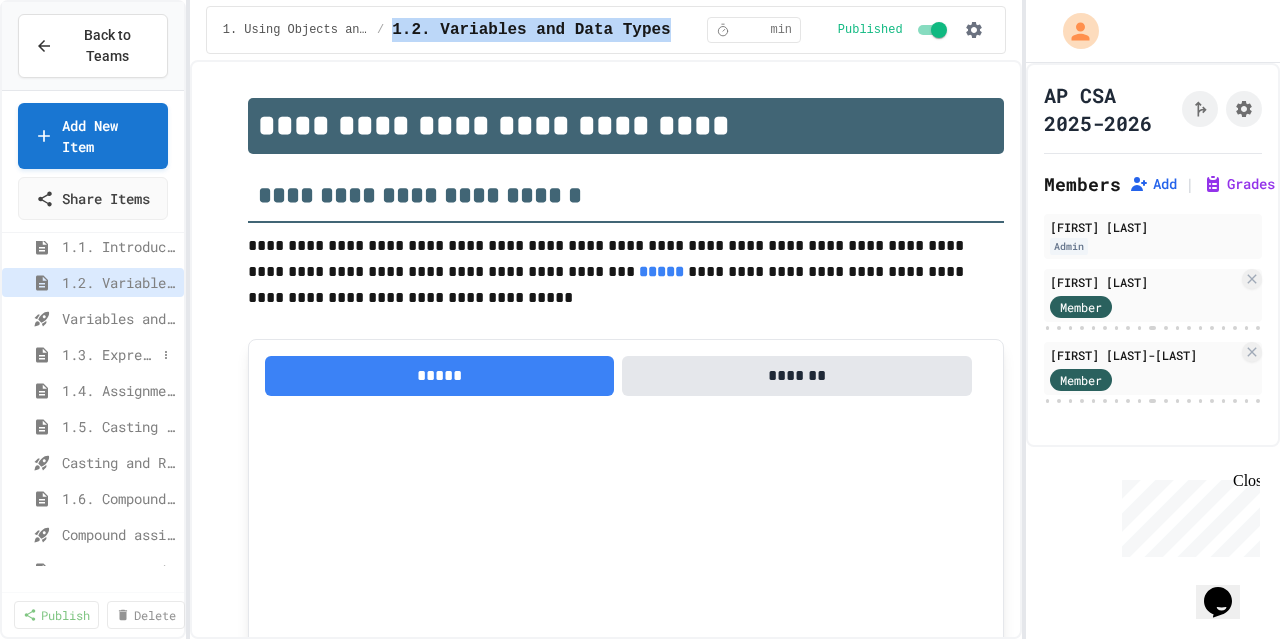 click on "1.3. Expressions and Output [New]" at bounding box center [109, 354] 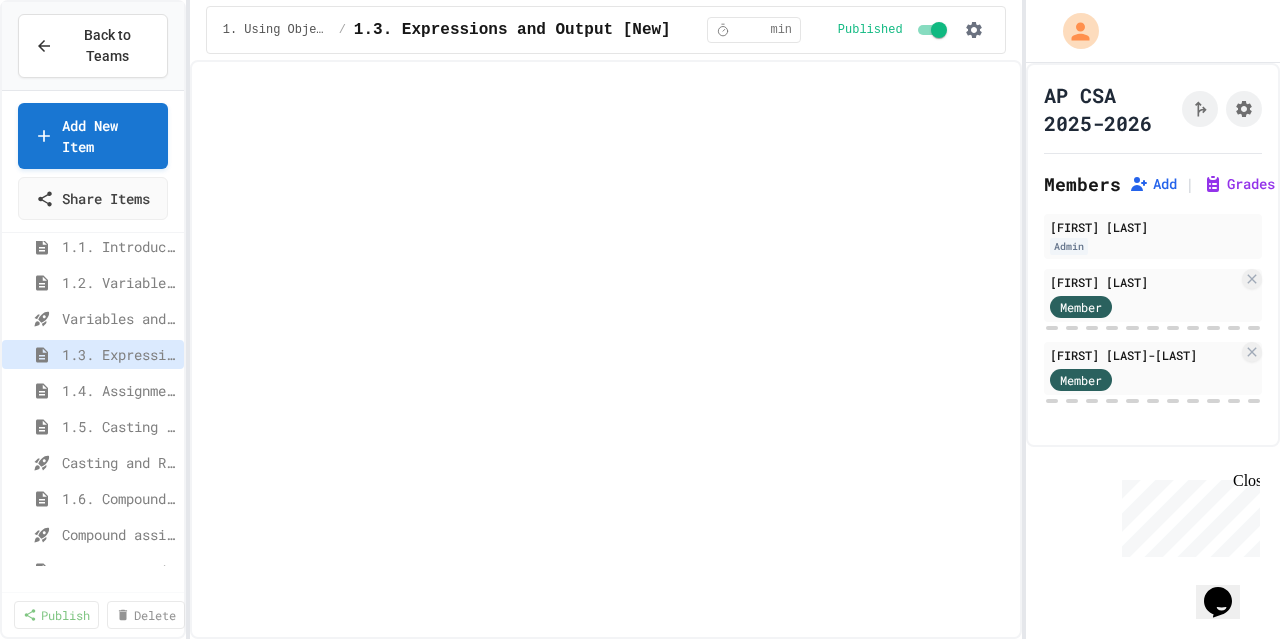 select on "***" 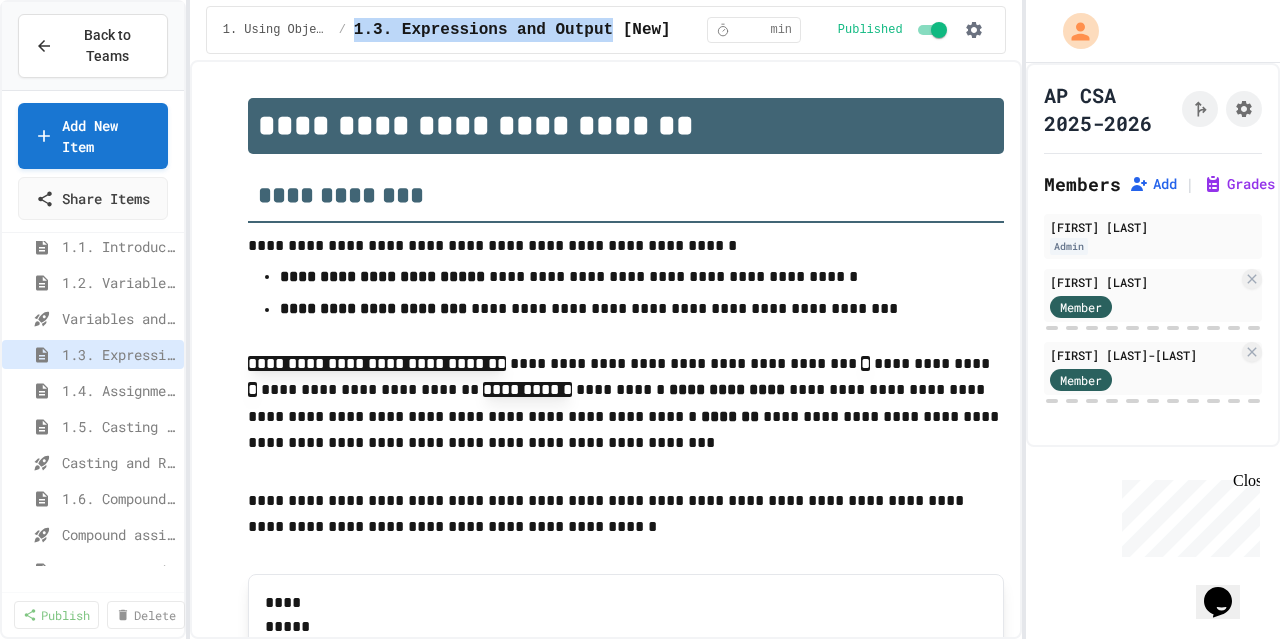 drag, startPoint x: 609, startPoint y: 29, endPoint x: 354, endPoint y: 37, distance: 255.12546 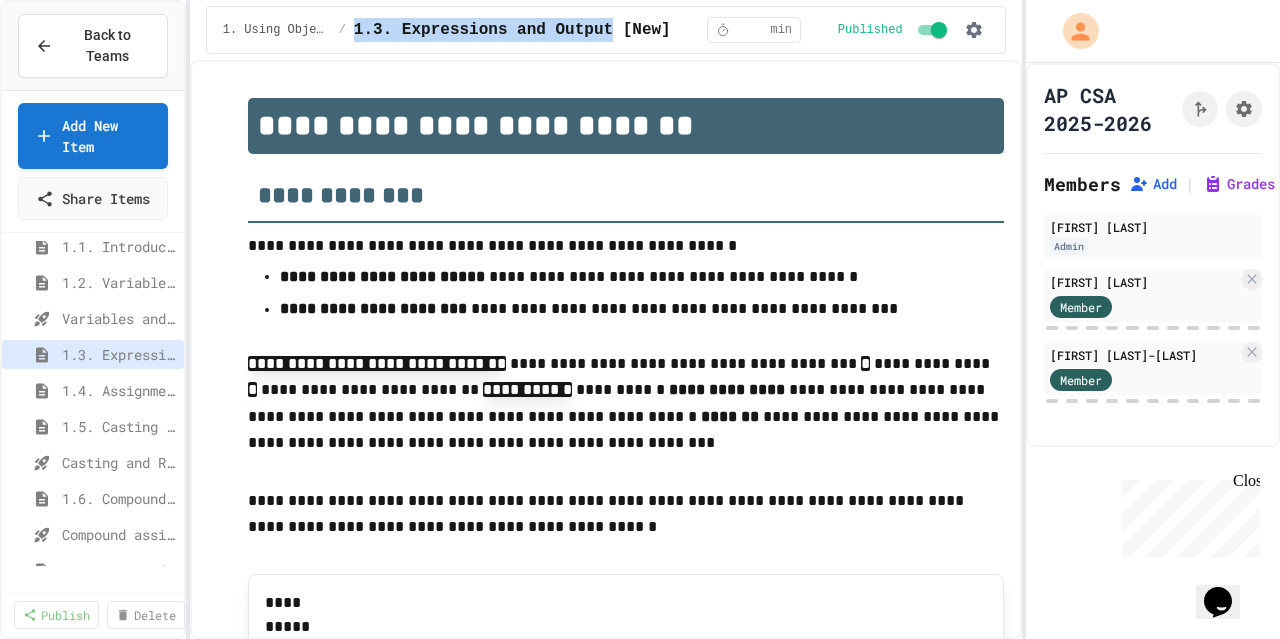 click on "1.3. Expressions and Output [New]" at bounding box center (512, 30) 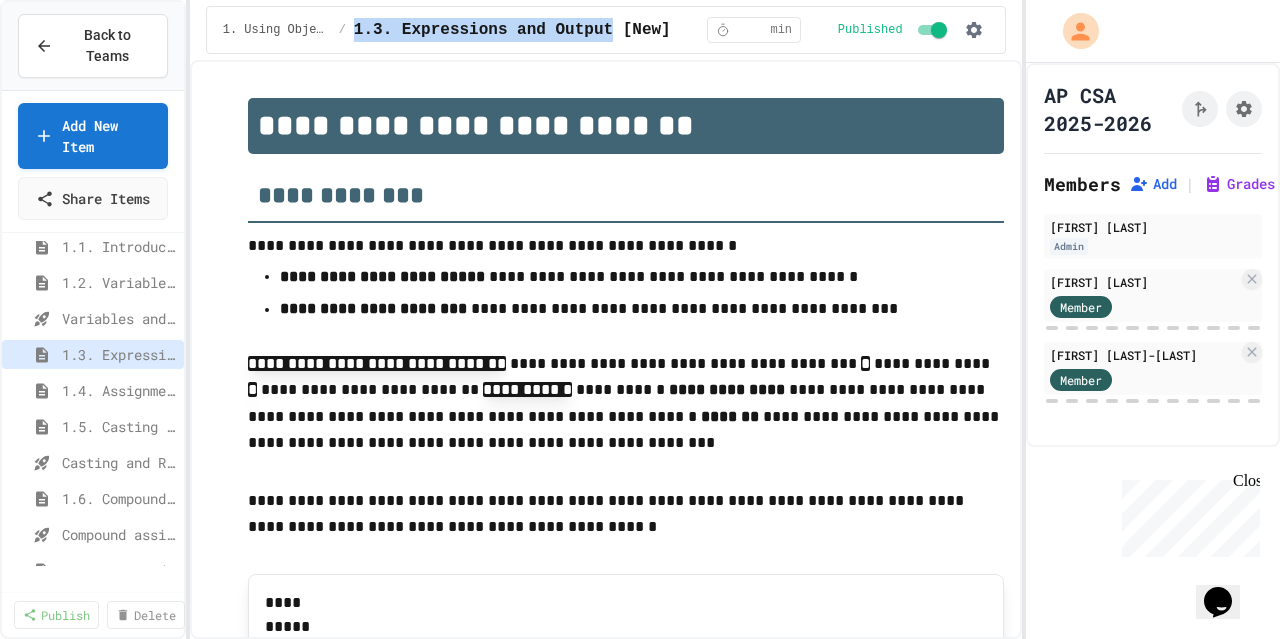 copy on "1.3. Expressions and Output" 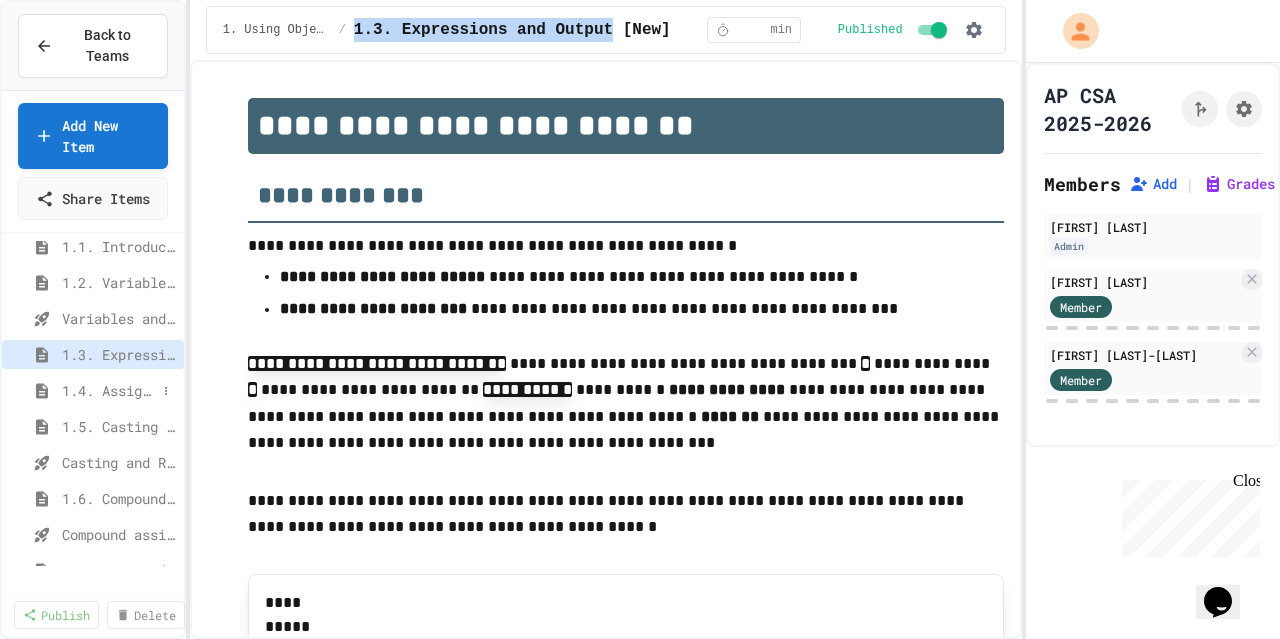 click on "1.4. Assignment and Input" at bounding box center (109, 390) 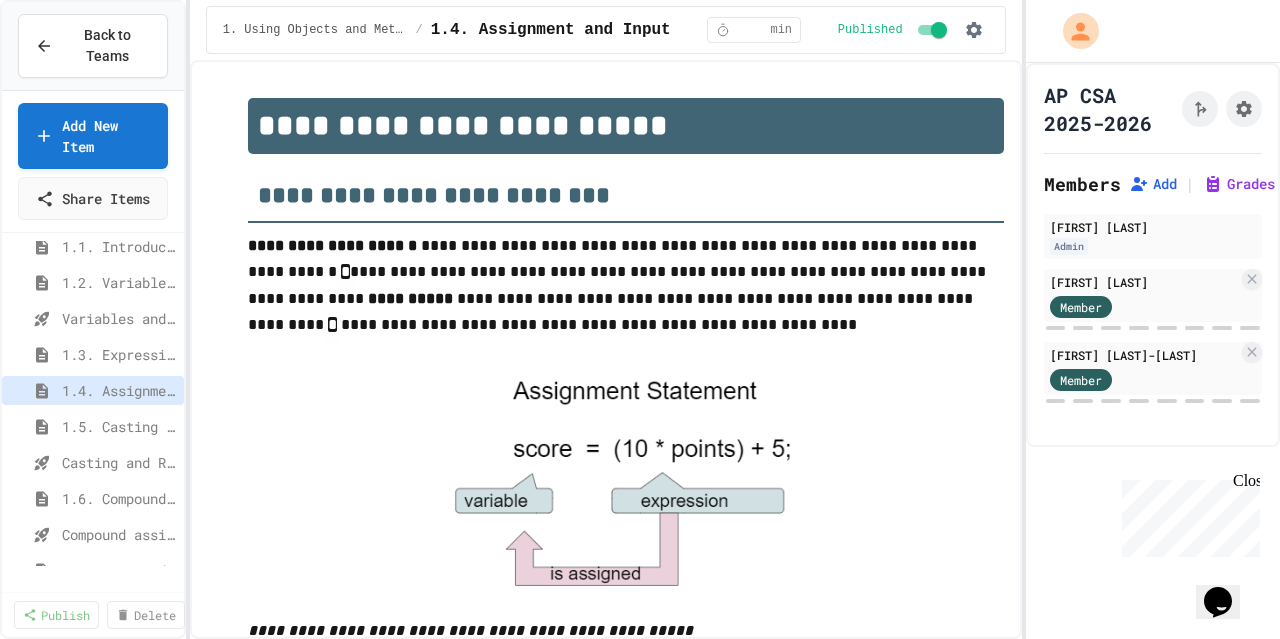 scroll, scrollTop: 1402, scrollLeft: 0, axis: vertical 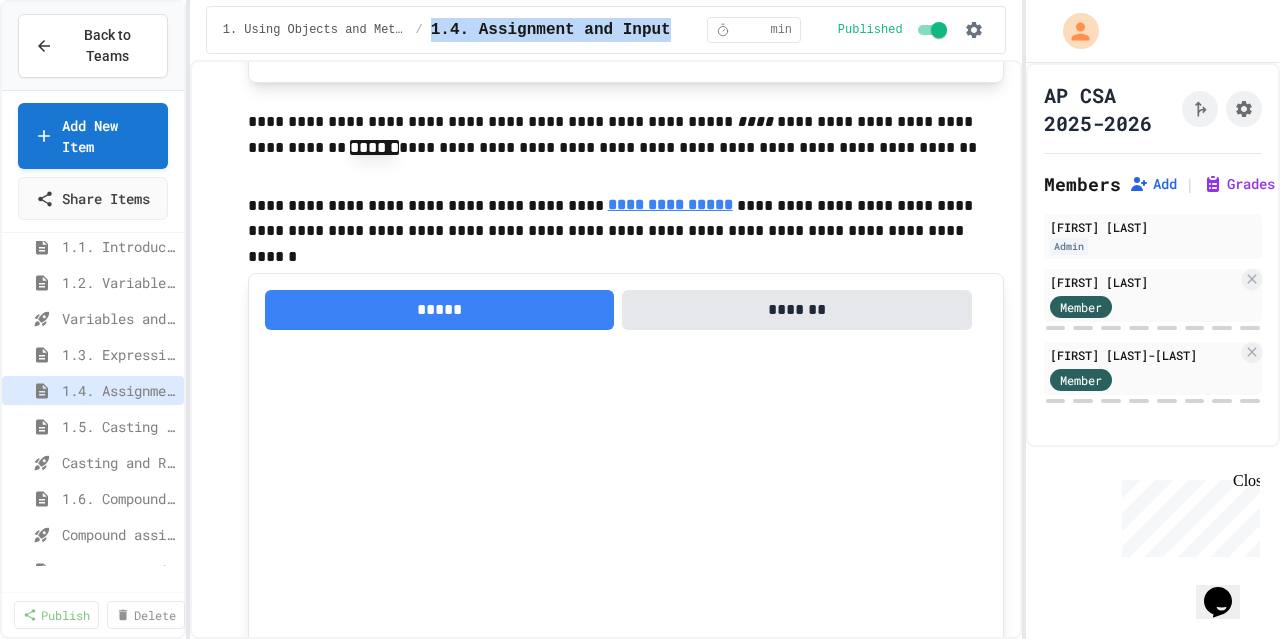 drag, startPoint x: 666, startPoint y: 33, endPoint x: 434, endPoint y: 36, distance: 232.0194 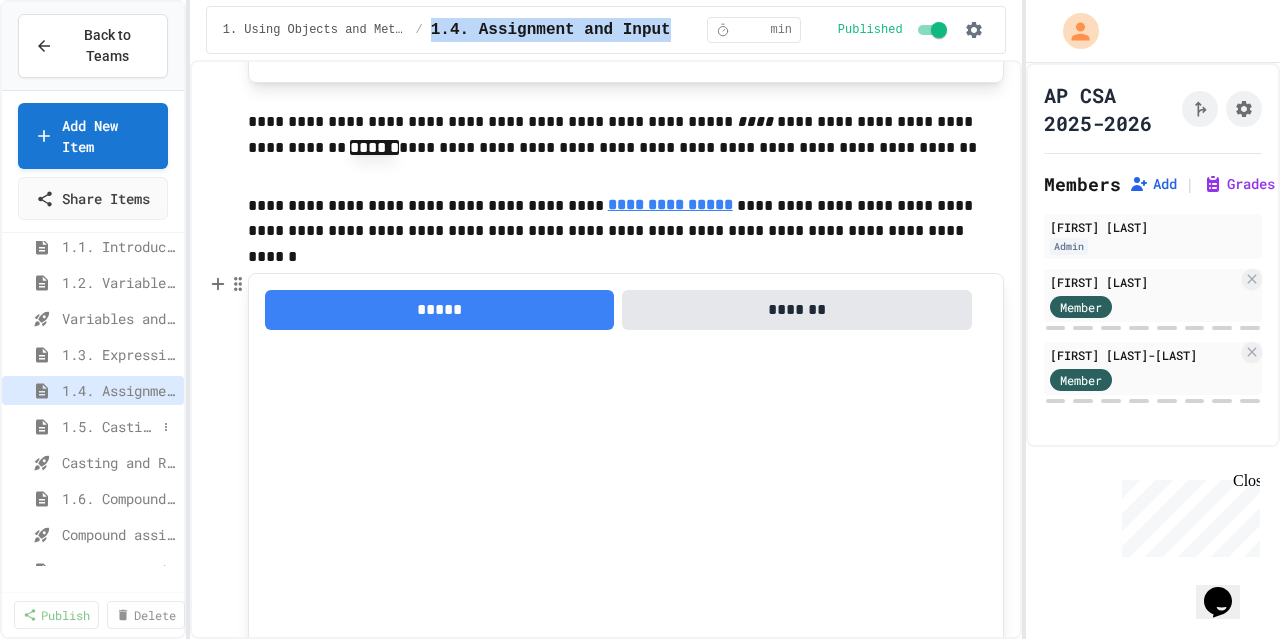 click on "1.5. Casting and Ranges of Values" at bounding box center [109, 426] 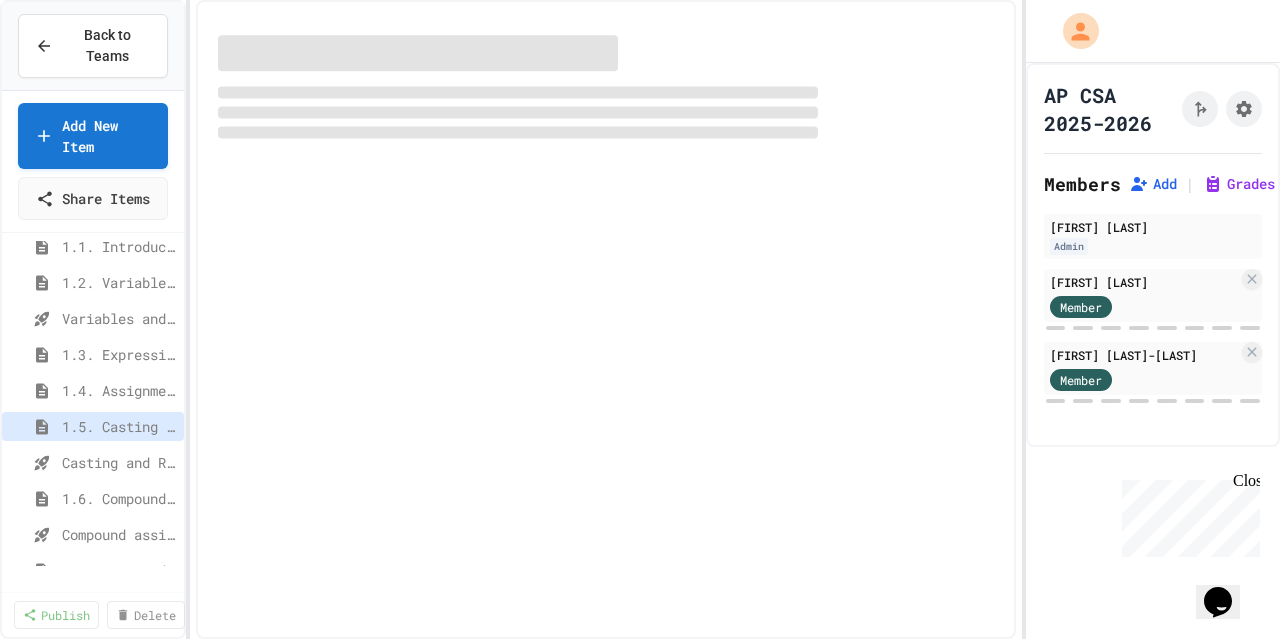 select on "***" 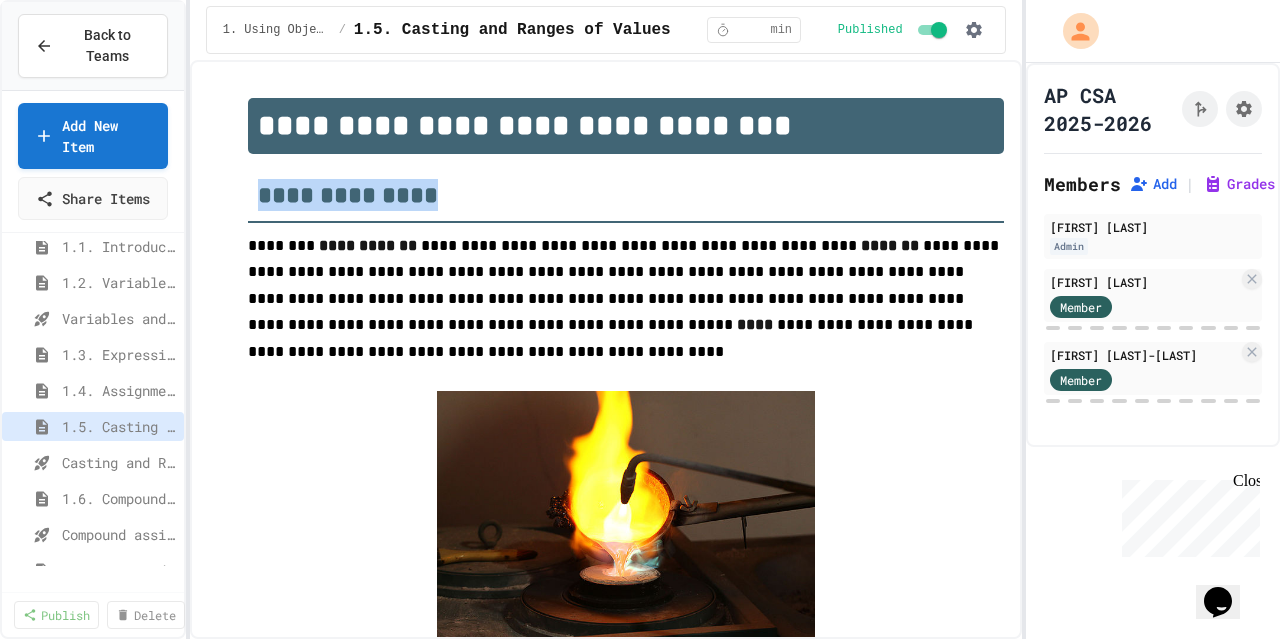 drag, startPoint x: 420, startPoint y: 202, endPoint x: 243, endPoint y: 197, distance: 177.0706 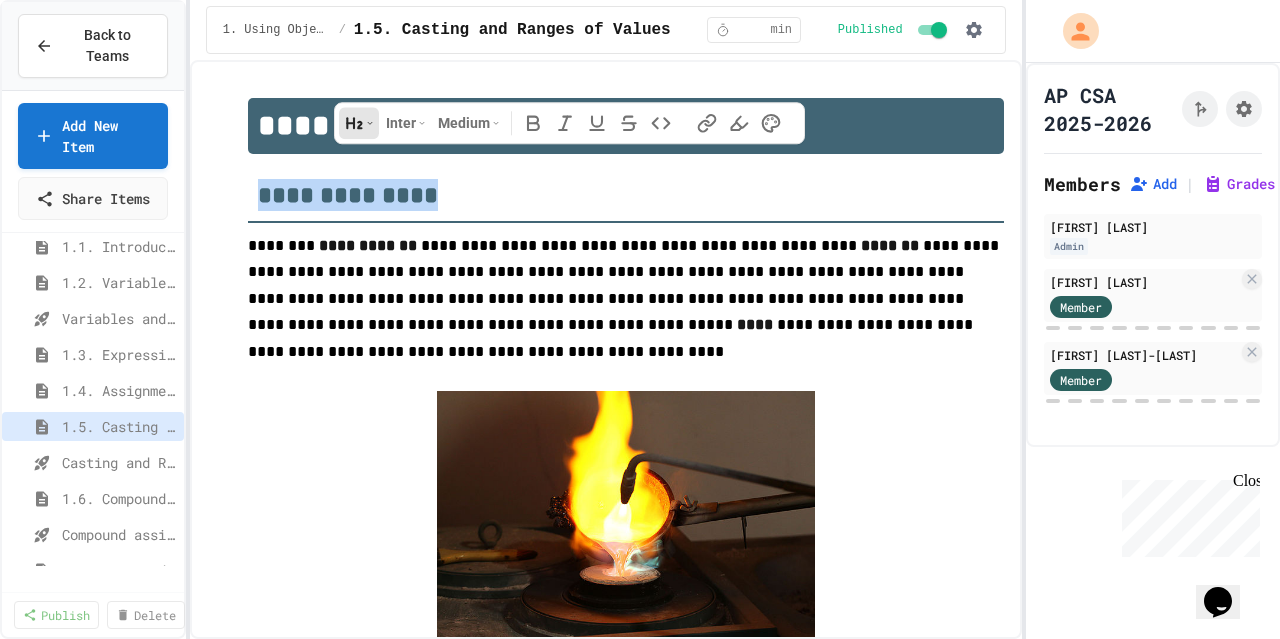copy on "**********" 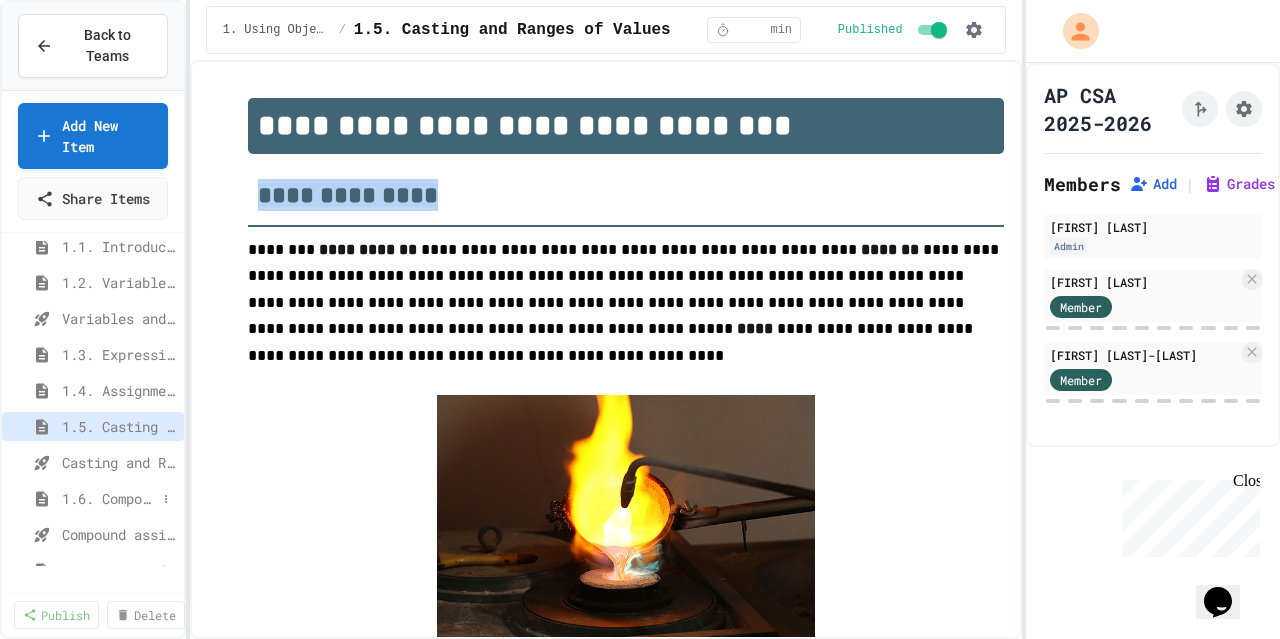 click on "1.6. Compound Assignment Operators" at bounding box center (109, 498) 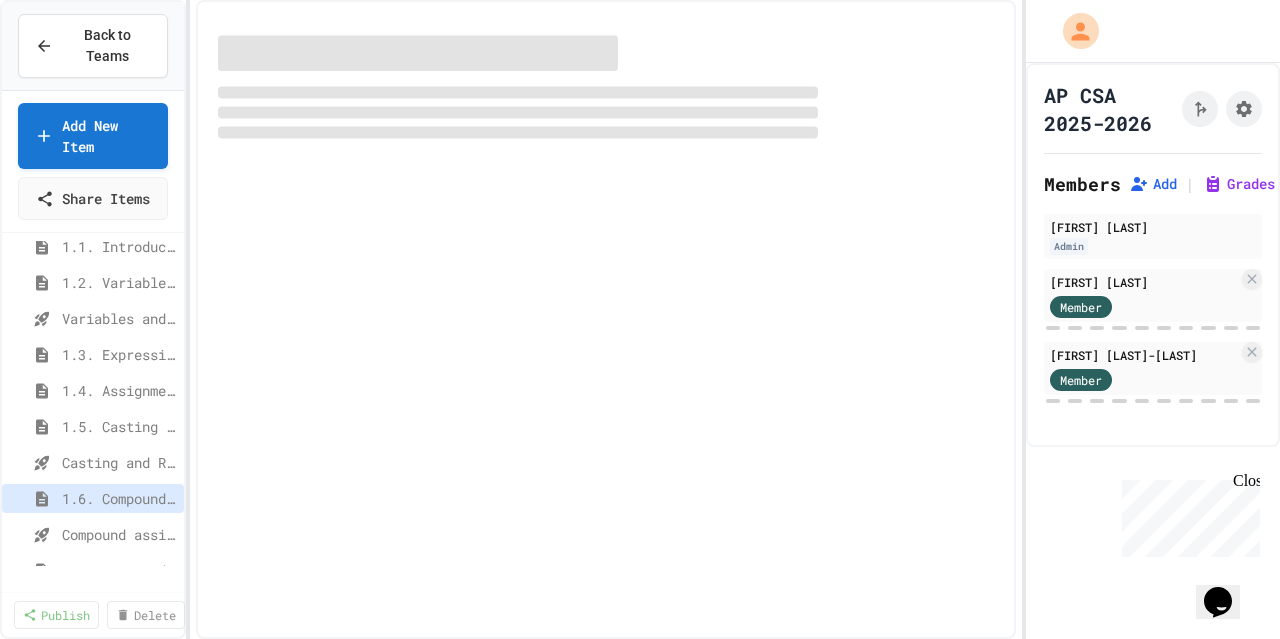 select on "***" 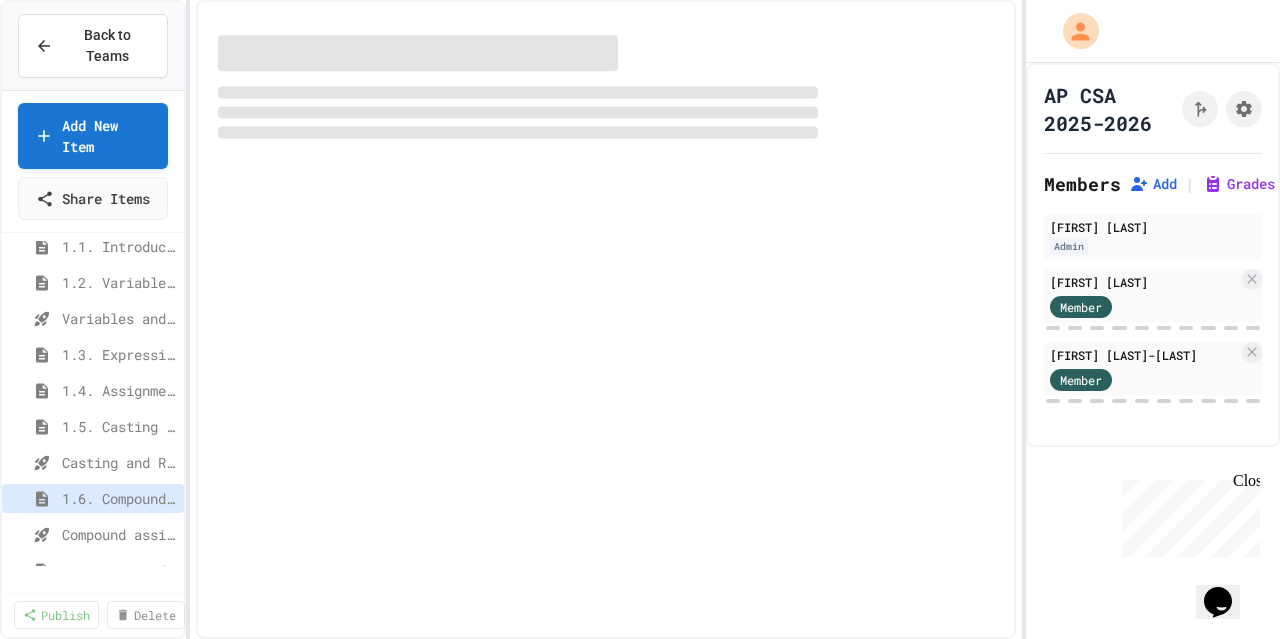 select on "***" 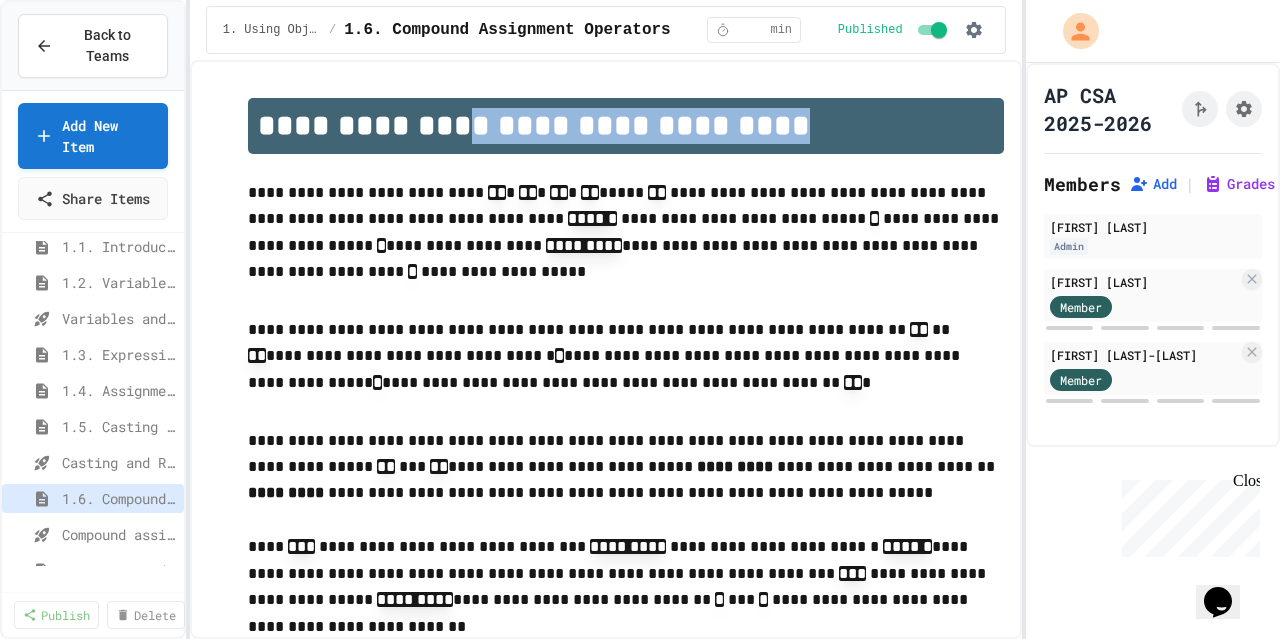 drag, startPoint x: 820, startPoint y: 135, endPoint x: 465, endPoint y: 147, distance: 355.20276 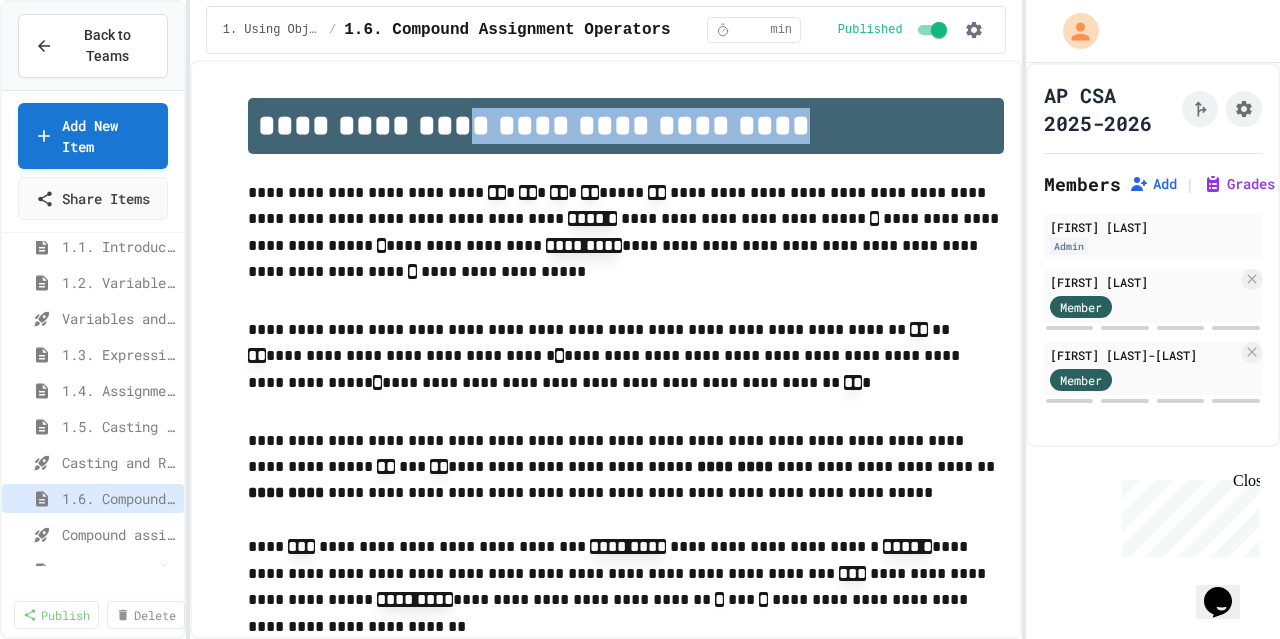 click on "**********" at bounding box center [626, 126] 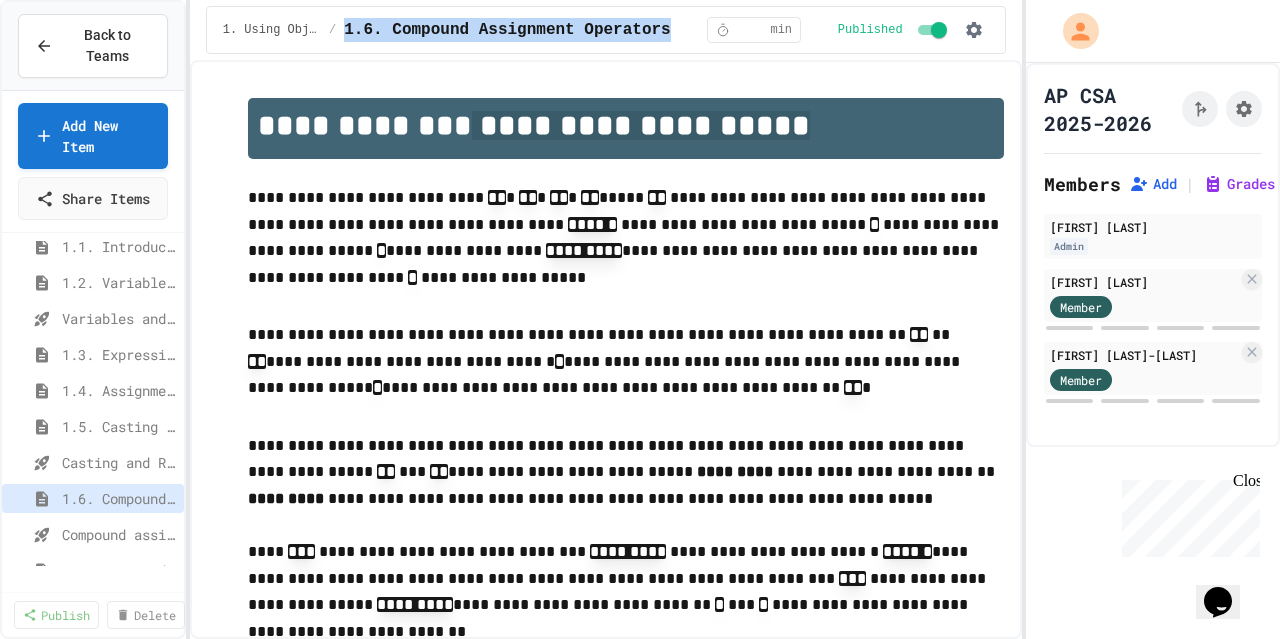 drag, startPoint x: 679, startPoint y: 31, endPoint x: 342, endPoint y: 29, distance: 337.00592 